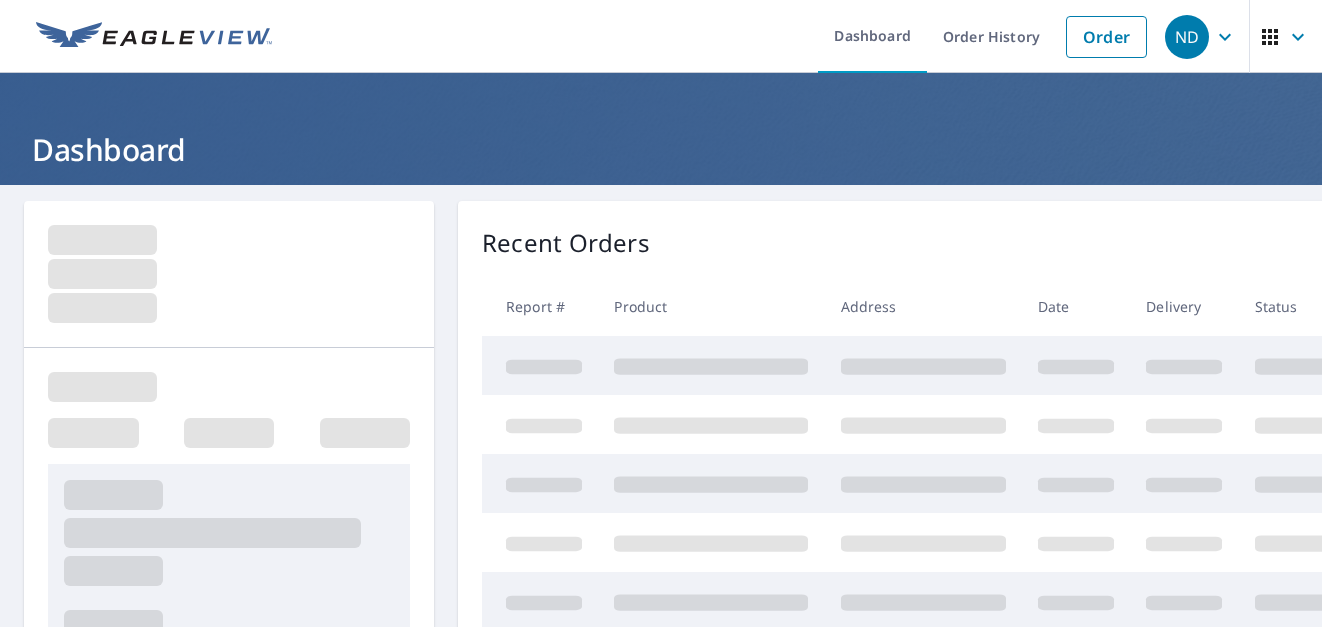 scroll, scrollTop: 0, scrollLeft: 0, axis: both 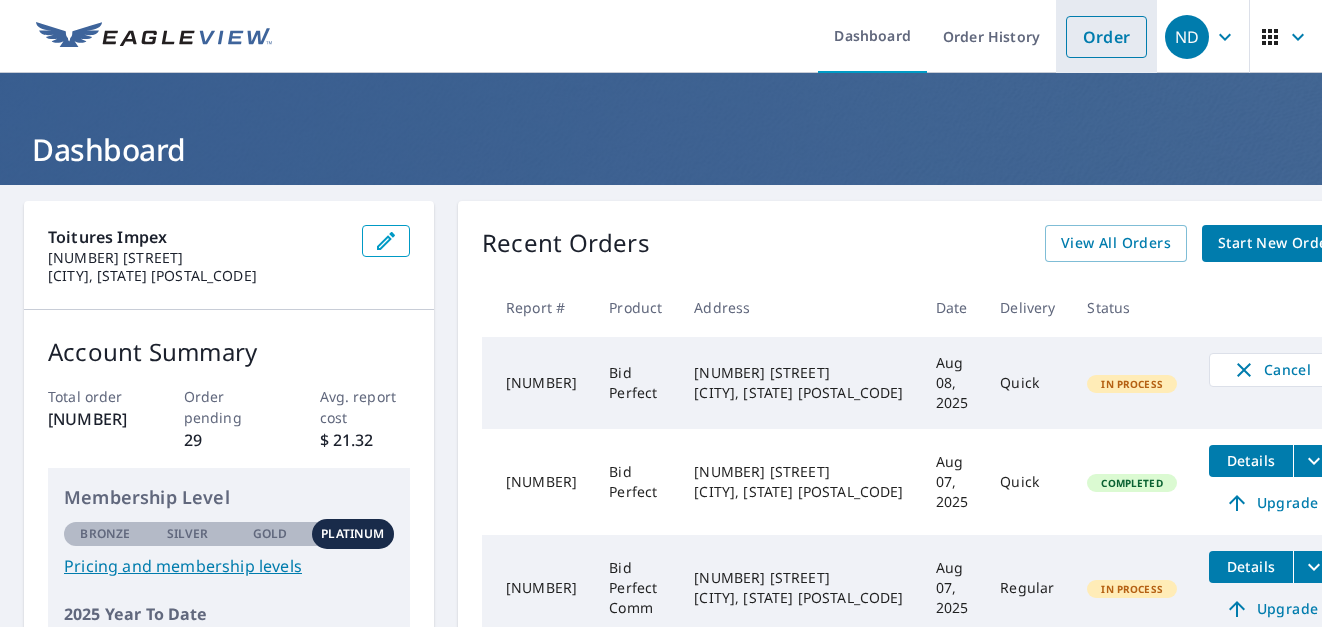 click on "Order" at bounding box center (1106, 37) 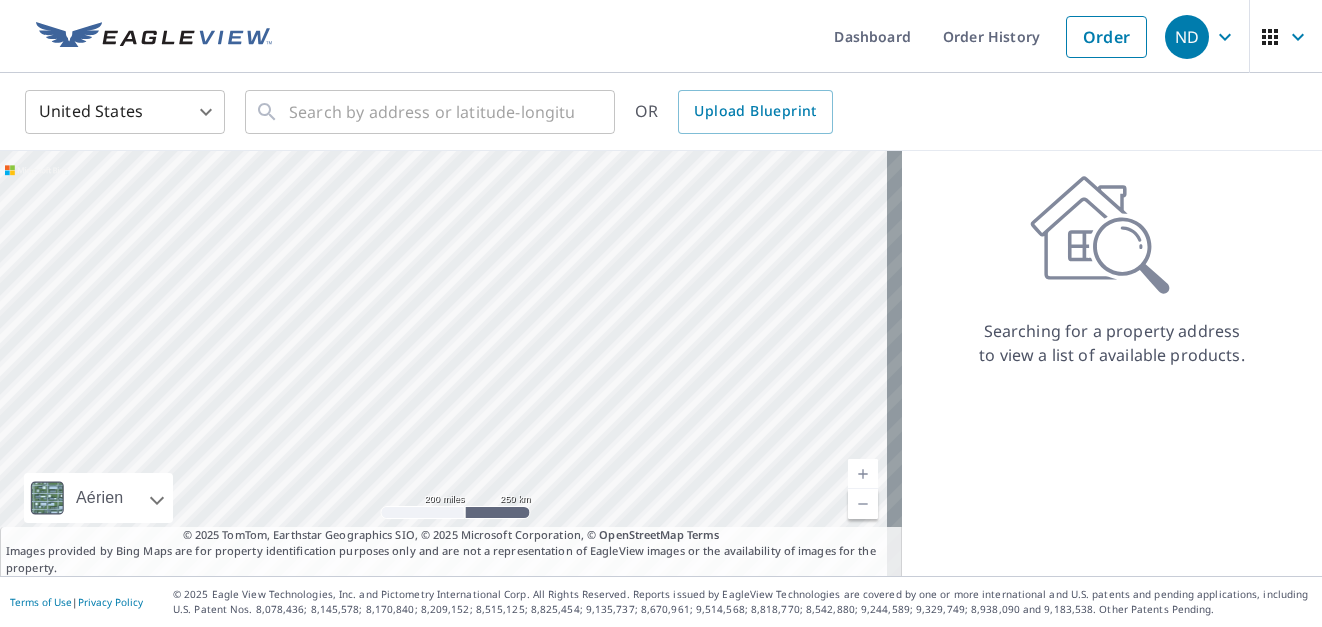 click on "ND ND
Dashboard Order History Order ND United States US ​ ​ OR Upload Blueprint Aérien Route Carte routière standard Aérien Vue détaillée du dessus Libellés Libellés 200 miles 250 km © 2025 TomTom, Earthstar Geographics  SIO, © 2025 Microsoft Corporation Terms © 2025 TomTom, Earthstar Geographics SIO, © 2025 Microsoft Corporation, ©   OpenStreetMap   Terms Images provided by Bing Maps are for property identification purposes only and are not a representation of EagleView images or the availability of images for the property. Searching for a property address to view a list of available products. Terms of Use  |  Privacy Policy © 2025 Eagle View Technologies, Inc. and Pictometry International Corp. All Rights Reserved. Reports issued by EagleView Technologies are covered by   one or more international and U.S. patents and pending applications, including U.S. Patent Nos. 8,078,436; 8,145,578; 8,170,840; 8,209,152;" at bounding box center [661, 313] 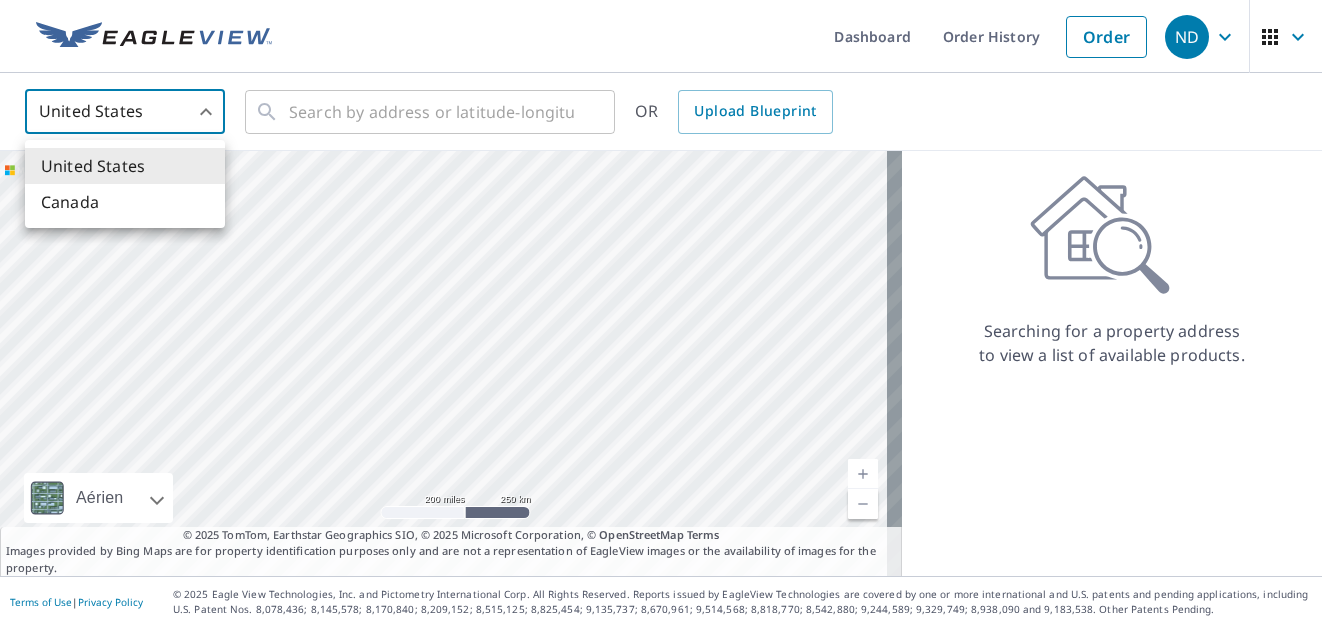 click on "Canada" at bounding box center [125, 202] 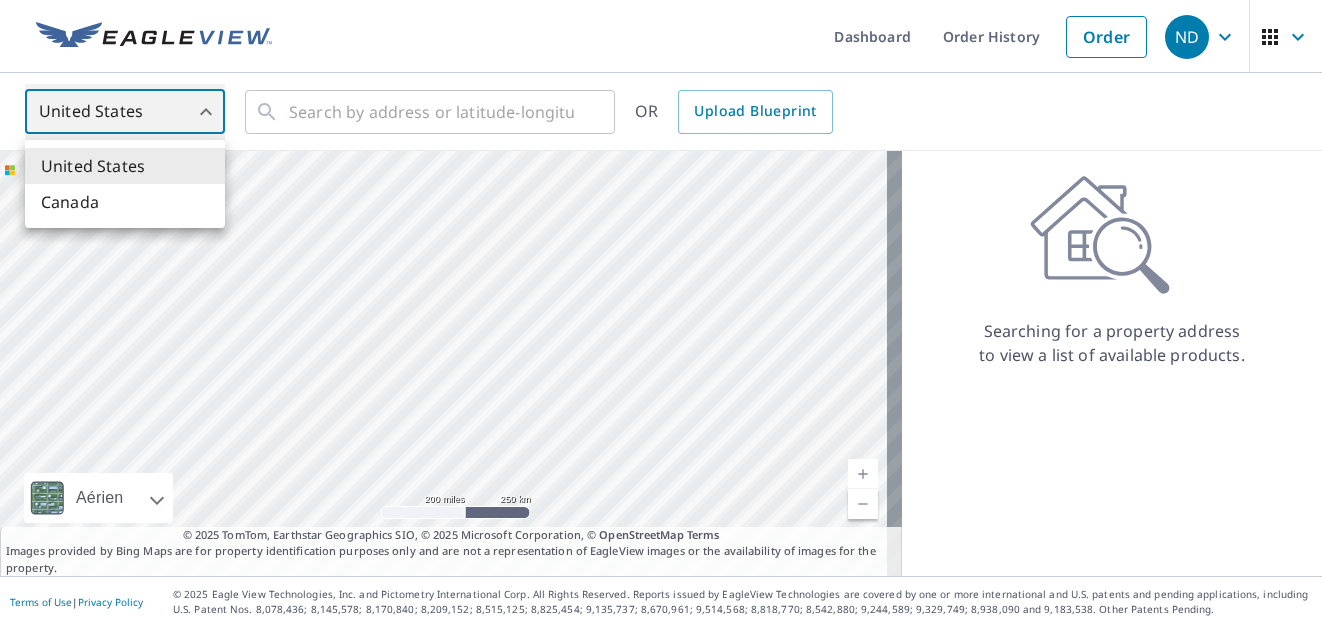 type on "CA" 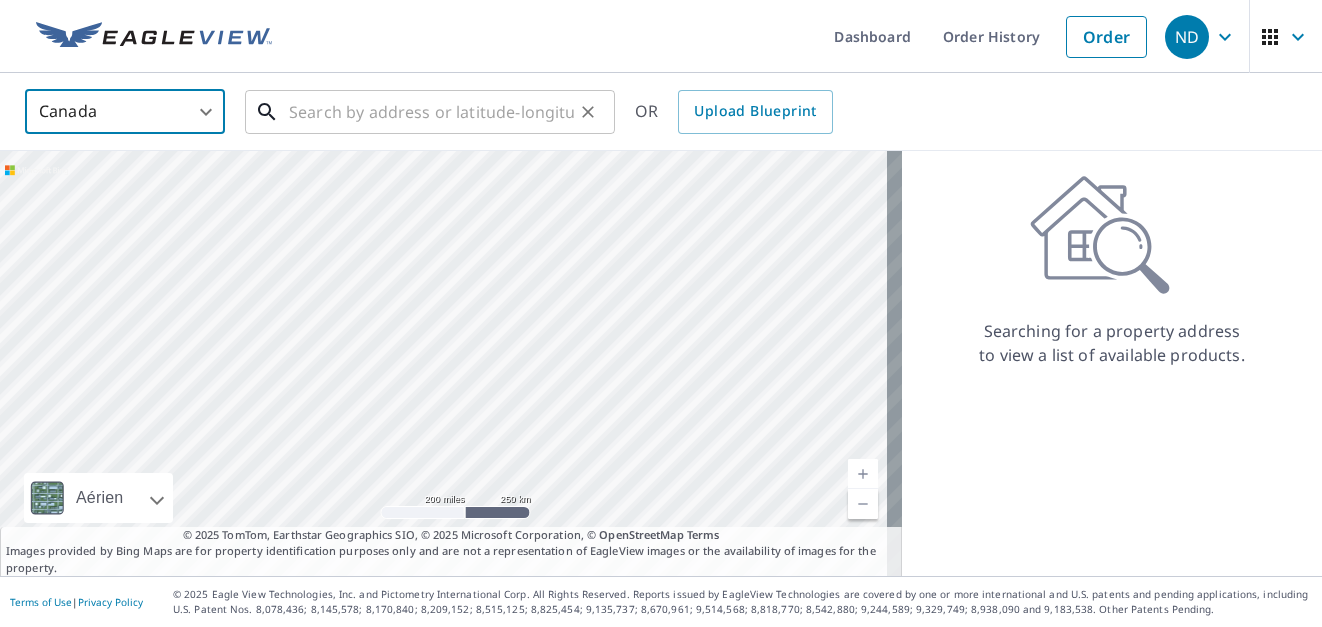 click at bounding box center (431, 112) 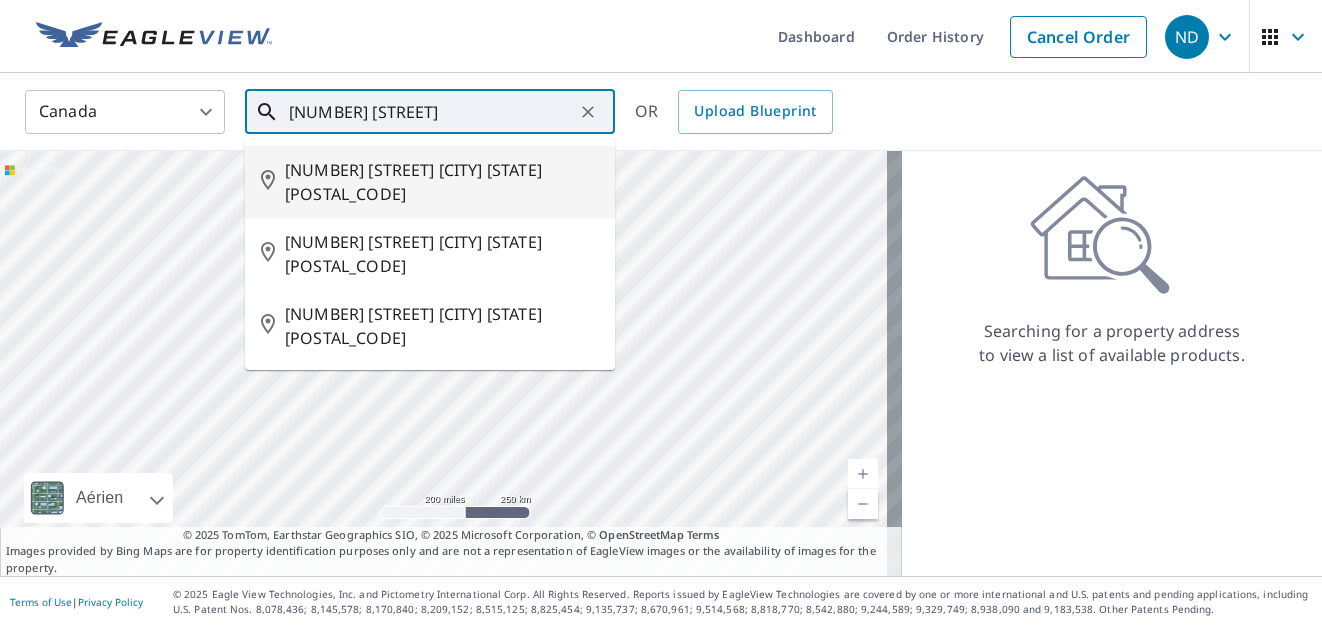 click on "[NUMBER] [STREET] [CITY] [STATE] [POSTAL_CODE]" at bounding box center (442, 182) 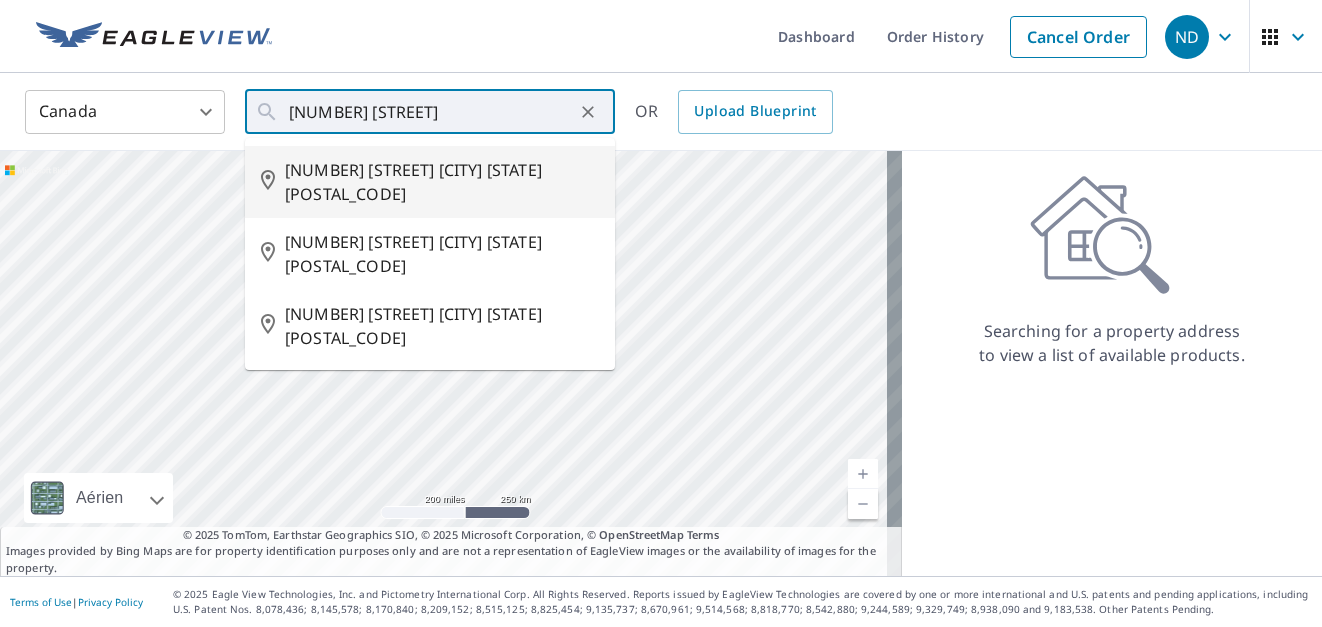 type on "[NUMBER] [STREET] [CITY] [STATE] [POSTAL_CODE]" 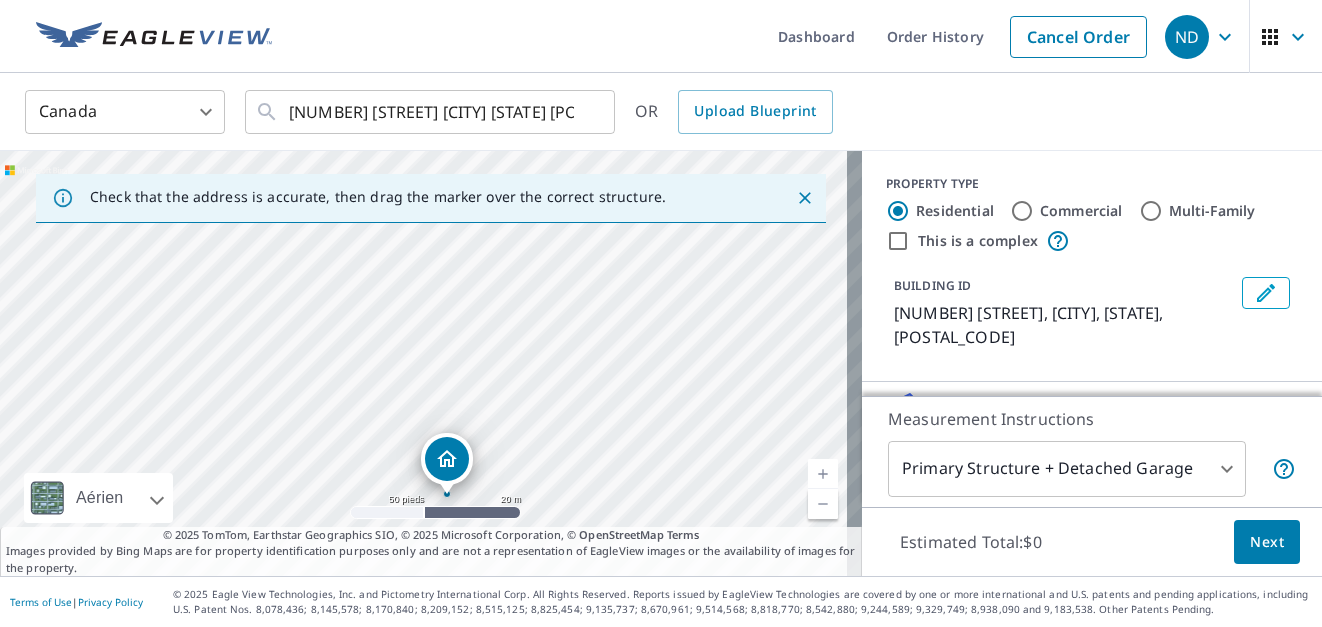 drag, startPoint x: 549, startPoint y: 265, endPoint x: 535, endPoint y: 413, distance: 148.66069 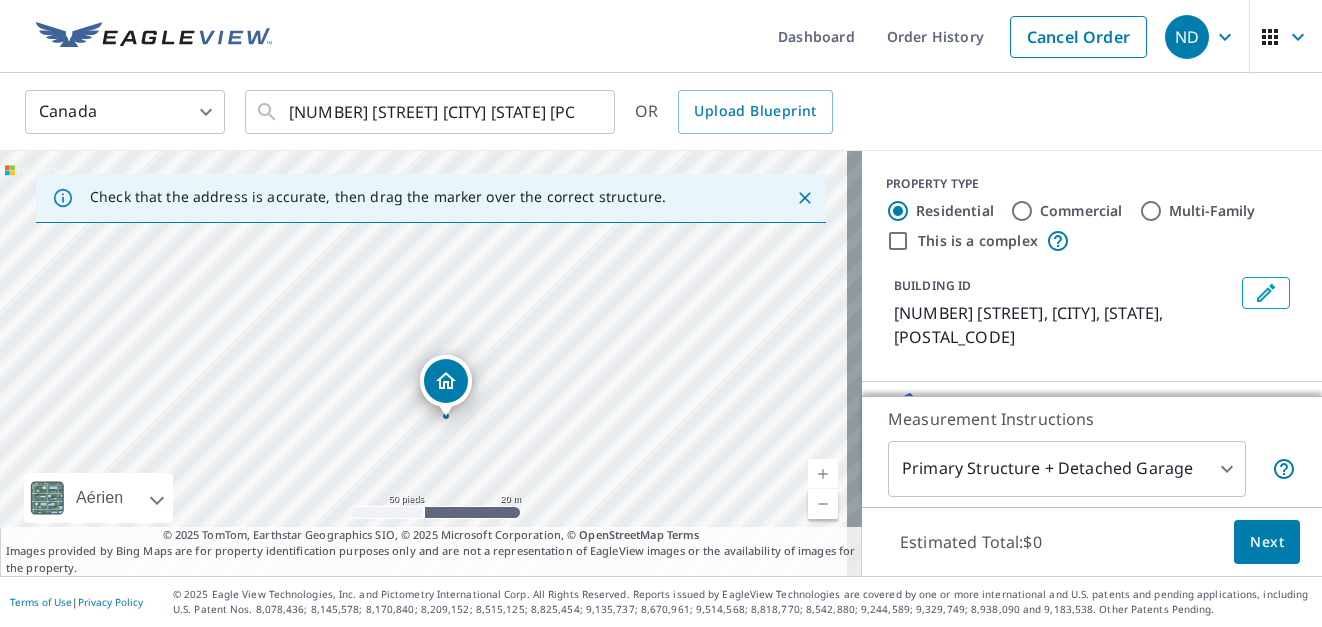 drag, startPoint x: 446, startPoint y: 459, endPoint x: 445, endPoint y: 381, distance: 78.00641 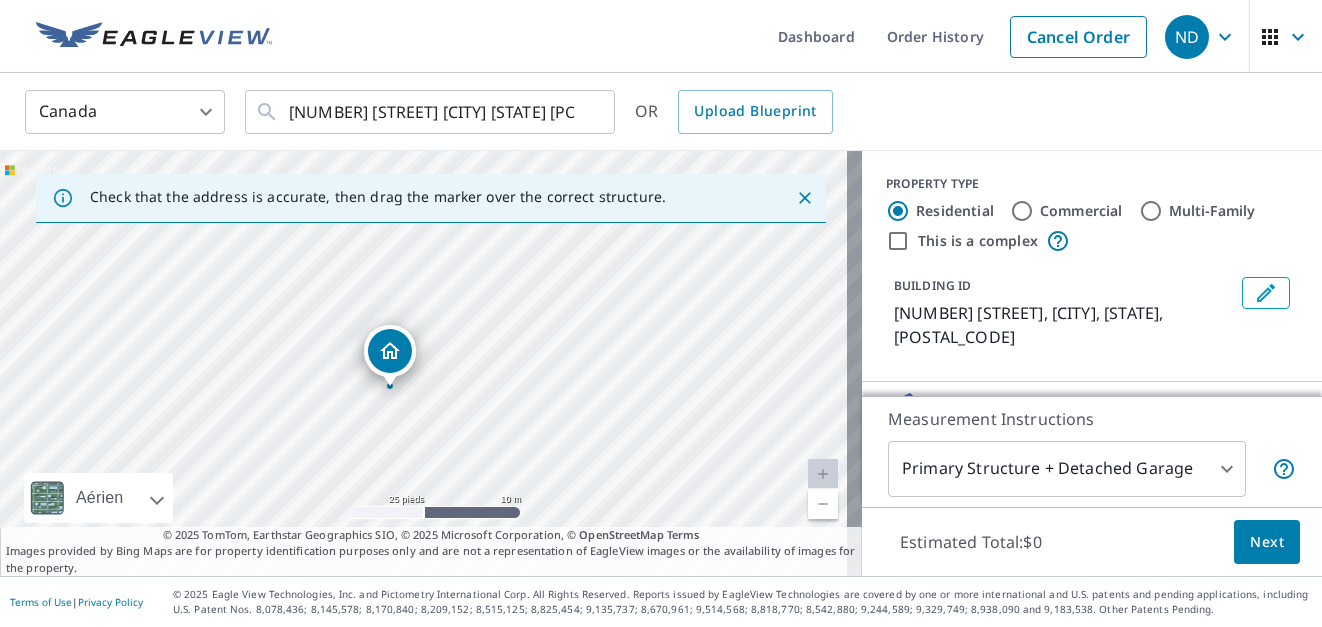 drag, startPoint x: 456, startPoint y: 425, endPoint x: 449, endPoint y: 461, distance: 36.67424 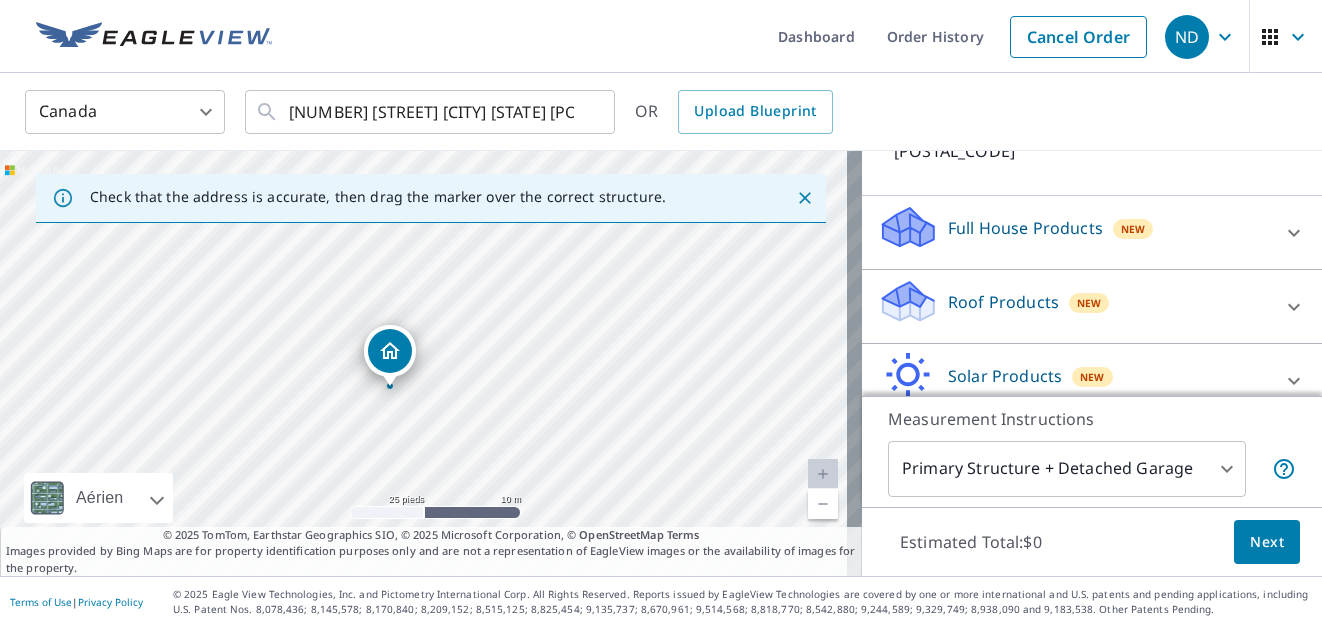 scroll, scrollTop: 200, scrollLeft: 0, axis: vertical 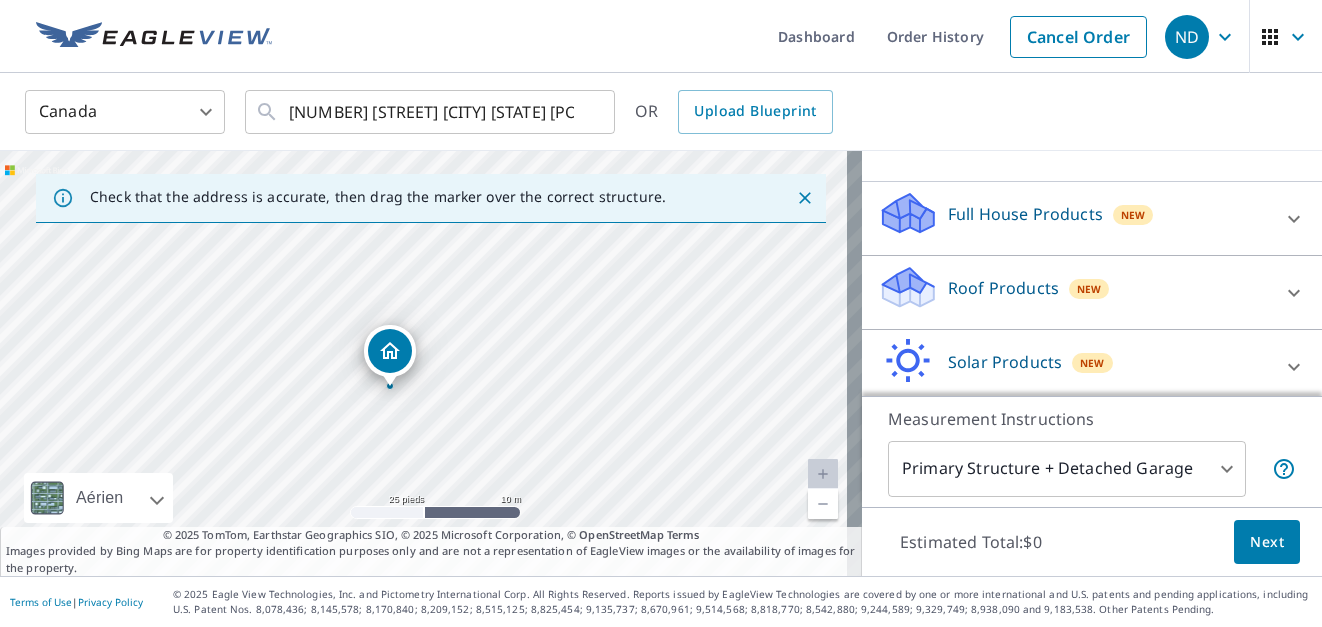 click on "Roof Products" at bounding box center (1003, 288) 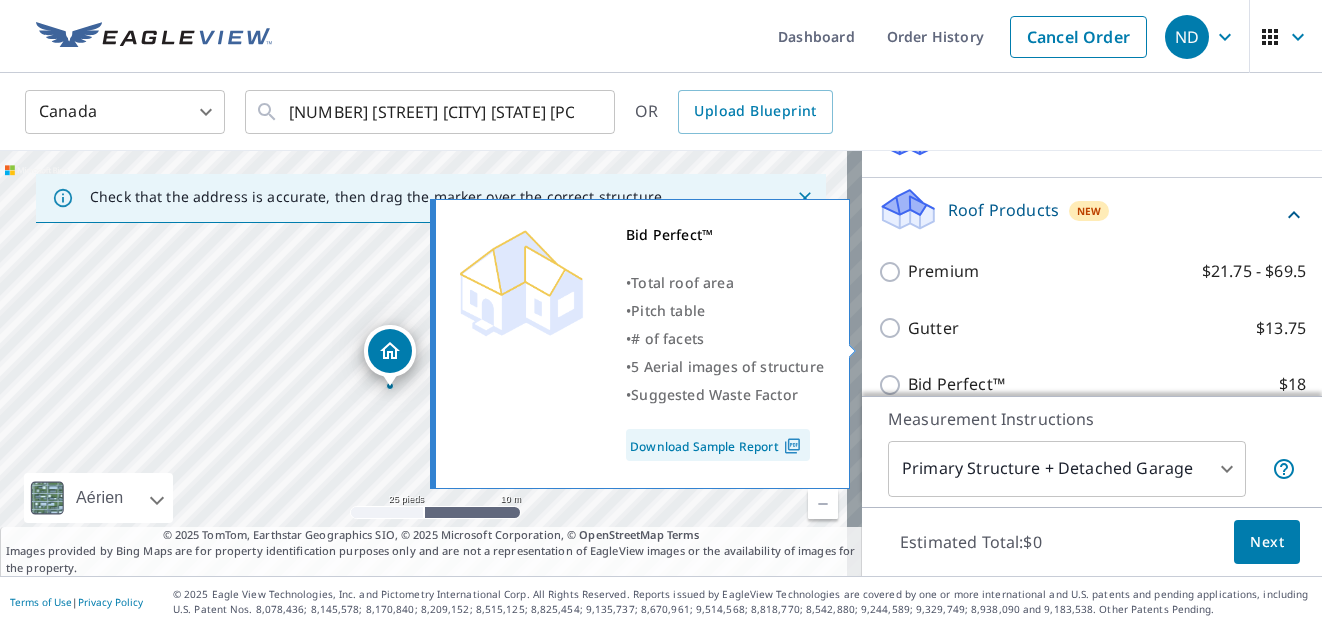 scroll, scrollTop: 300, scrollLeft: 0, axis: vertical 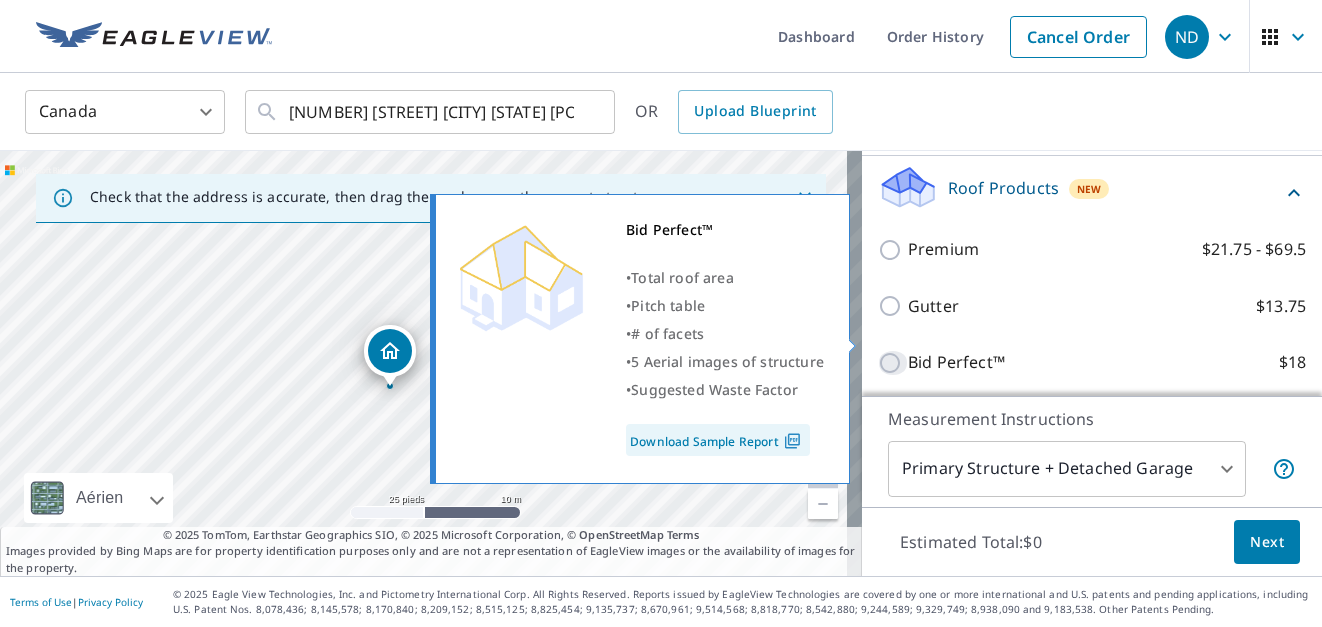 click on "Bid Perfect™ $18" at bounding box center [893, 363] 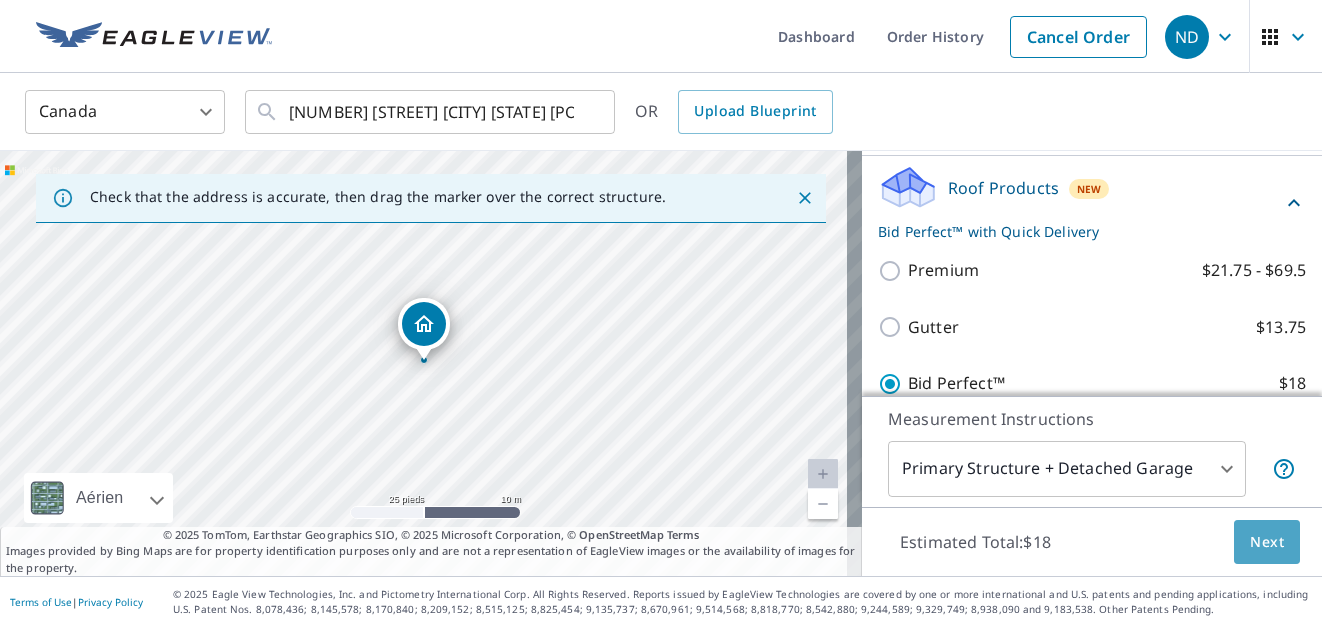click on "Next" at bounding box center [1267, 542] 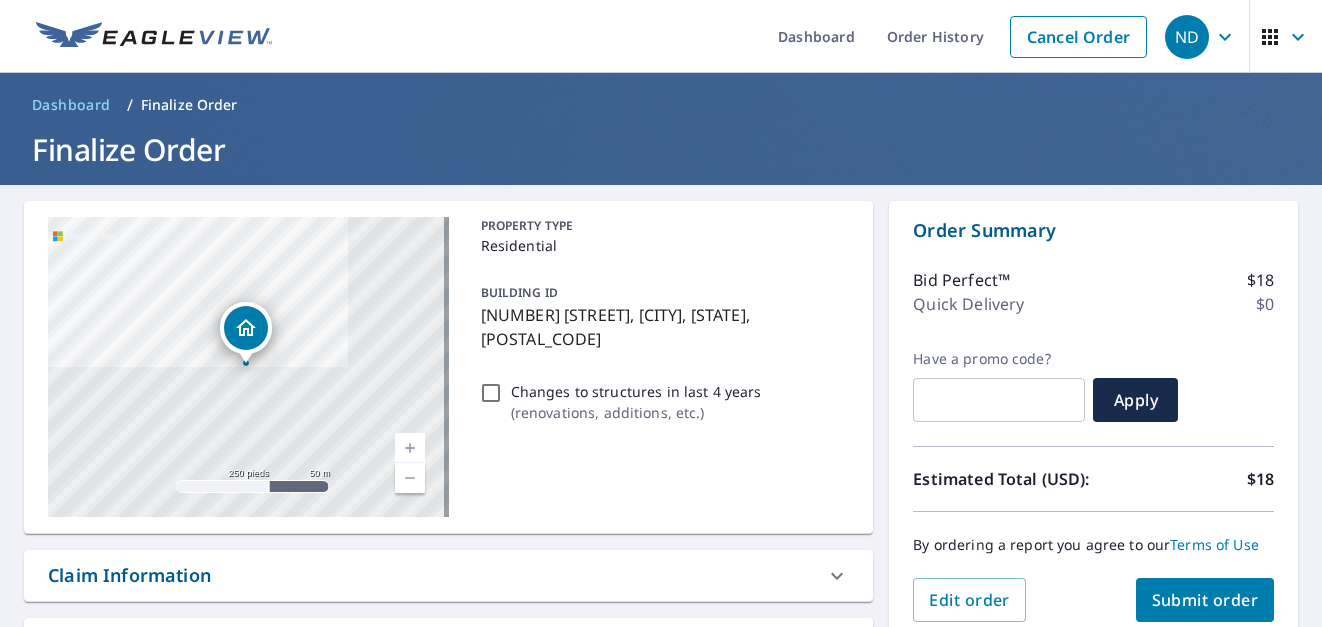 click on "Submit order" at bounding box center [1205, 600] 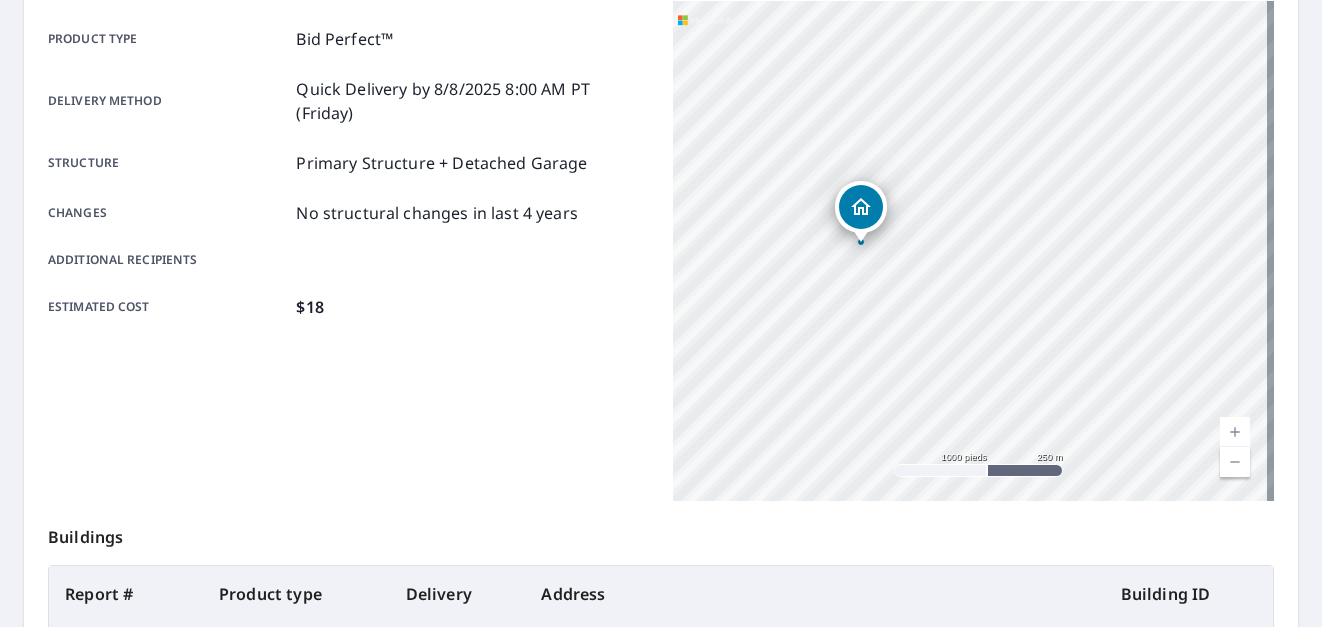 scroll, scrollTop: 0, scrollLeft: 0, axis: both 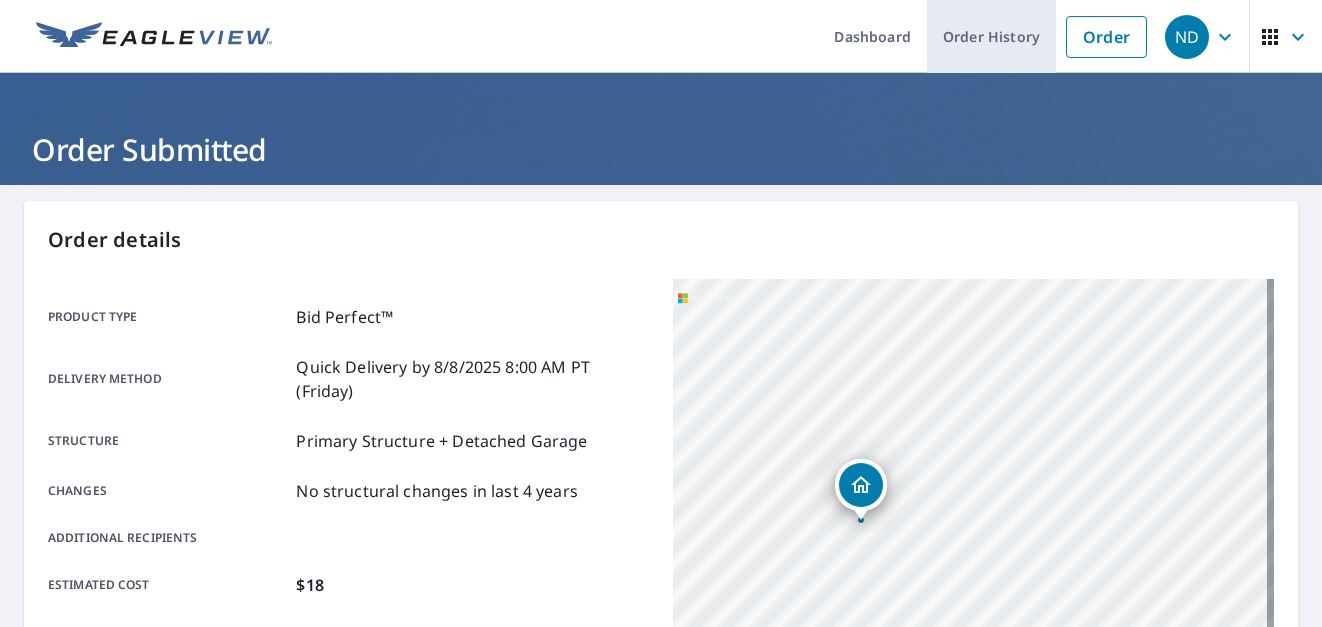 click on "Order History" at bounding box center (991, 36) 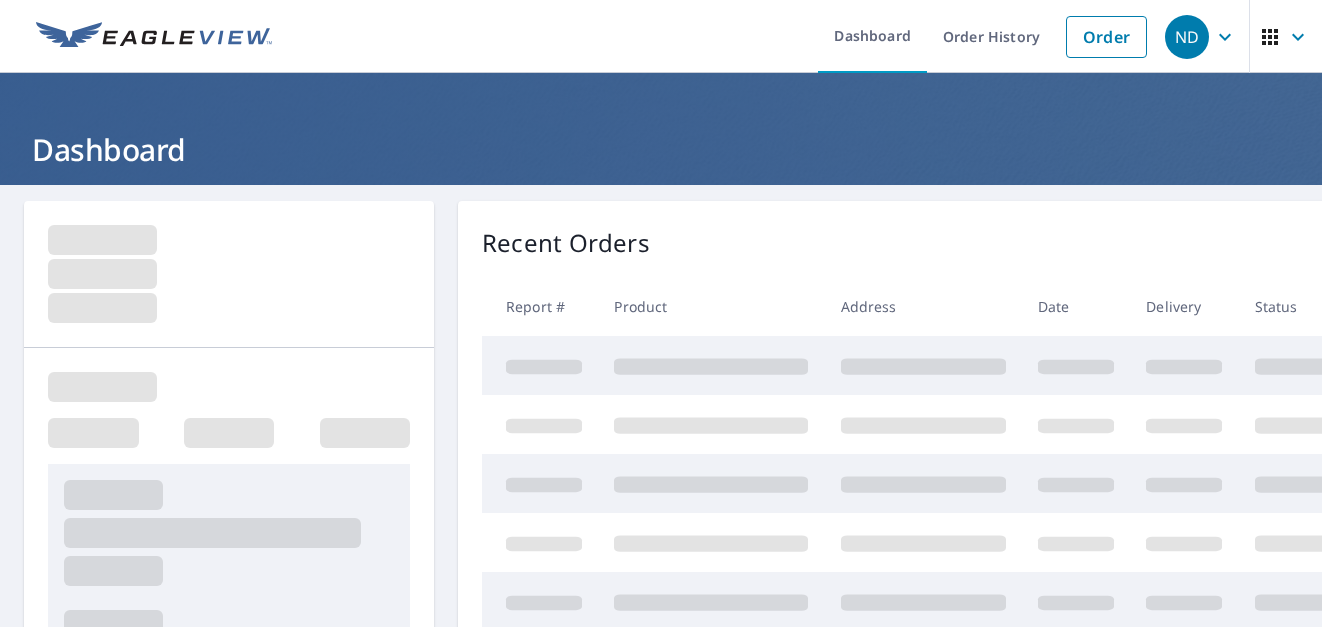 scroll, scrollTop: 0, scrollLeft: 0, axis: both 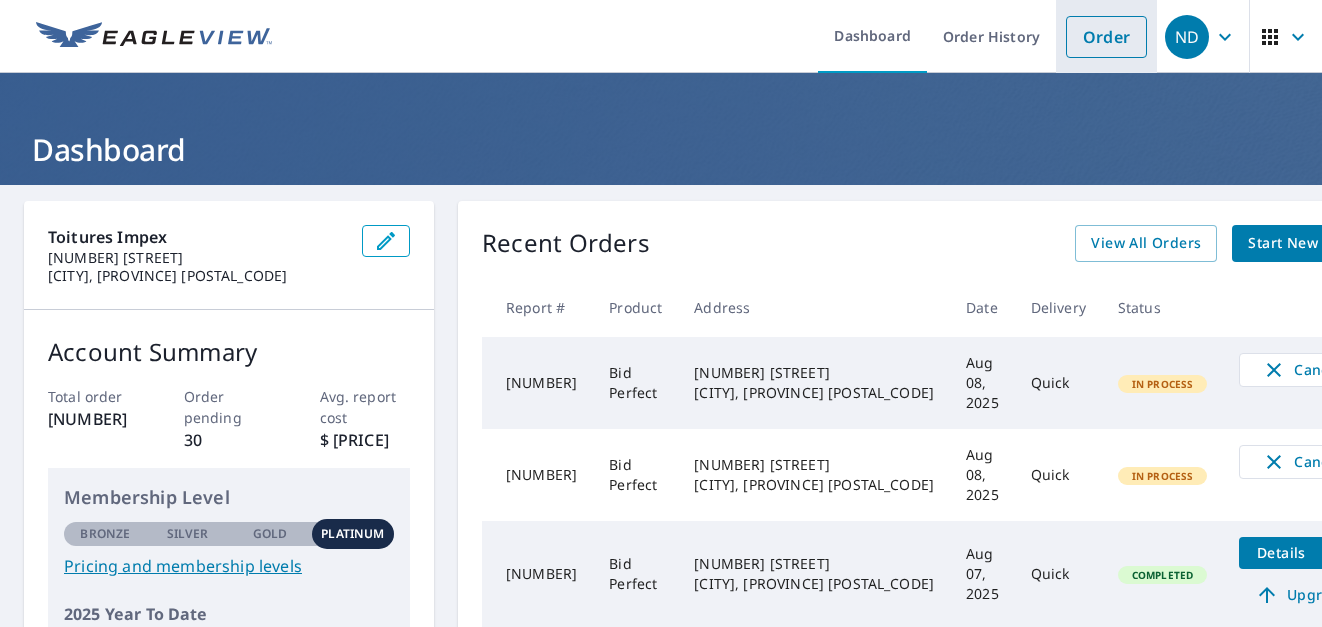 click on "Order" at bounding box center (1106, 37) 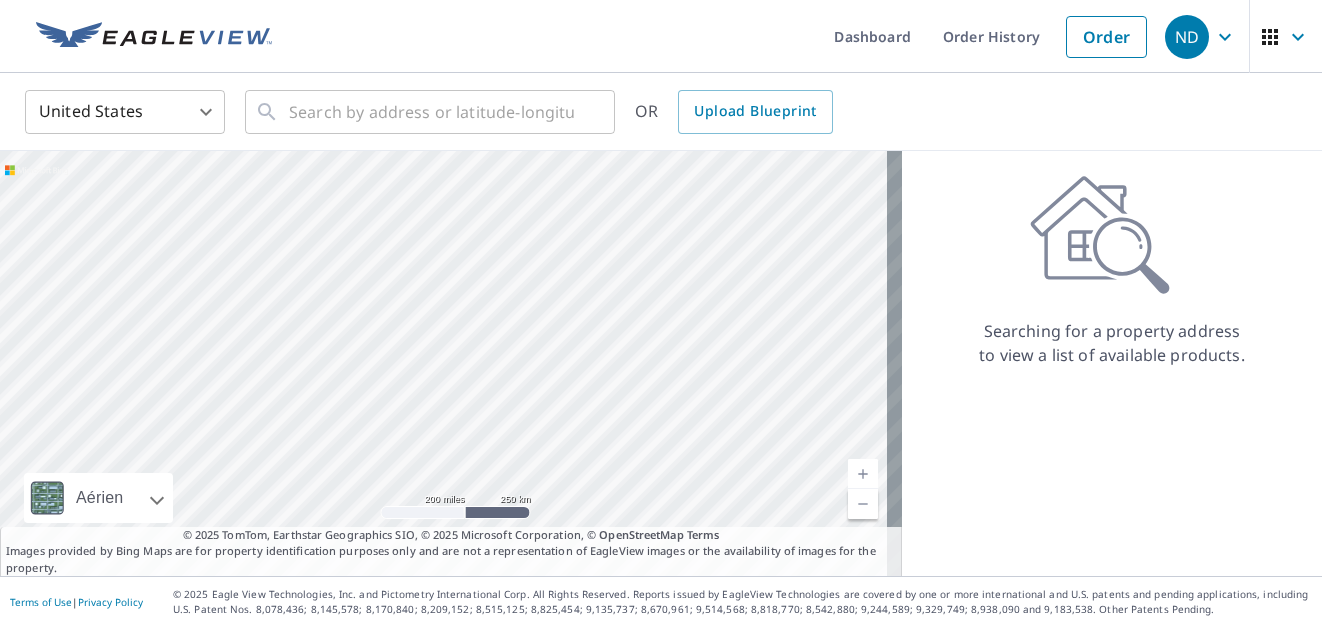 click on "ND ND
Dashboard Order History Order ND United States US ​ ​ OR Upload Blueprint Aérien Route Carte routière standard Aérien Vue détaillée du dessus Libellés Libellés 200 miles 250 km © 2025 TomTom, Earthstar Geographics  SIO, © 2025 Microsoft Corporation Terms © 2025 TomTom, Earthstar Geographics SIO, © 2025 Microsoft Corporation, ©   OpenStreetMap   Terms Images provided by Bing Maps are for property identification purposes only and are not a representation of EagleView images or the availability of images for the property. Searching for a property address to view a list of available products. Terms of Use  |  Privacy Policy © 2025 Eagle View Technologies, Inc. and Pictometry International Corp. All Rights Reserved. Reports issued by EagleView Technologies are covered by   one or more international and U.S. patents and pending applications, including U.S. Patent Nos. 8,078,436; 8,145,578; 8,170,840; 8,209,152;" at bounding box center [661, 313] 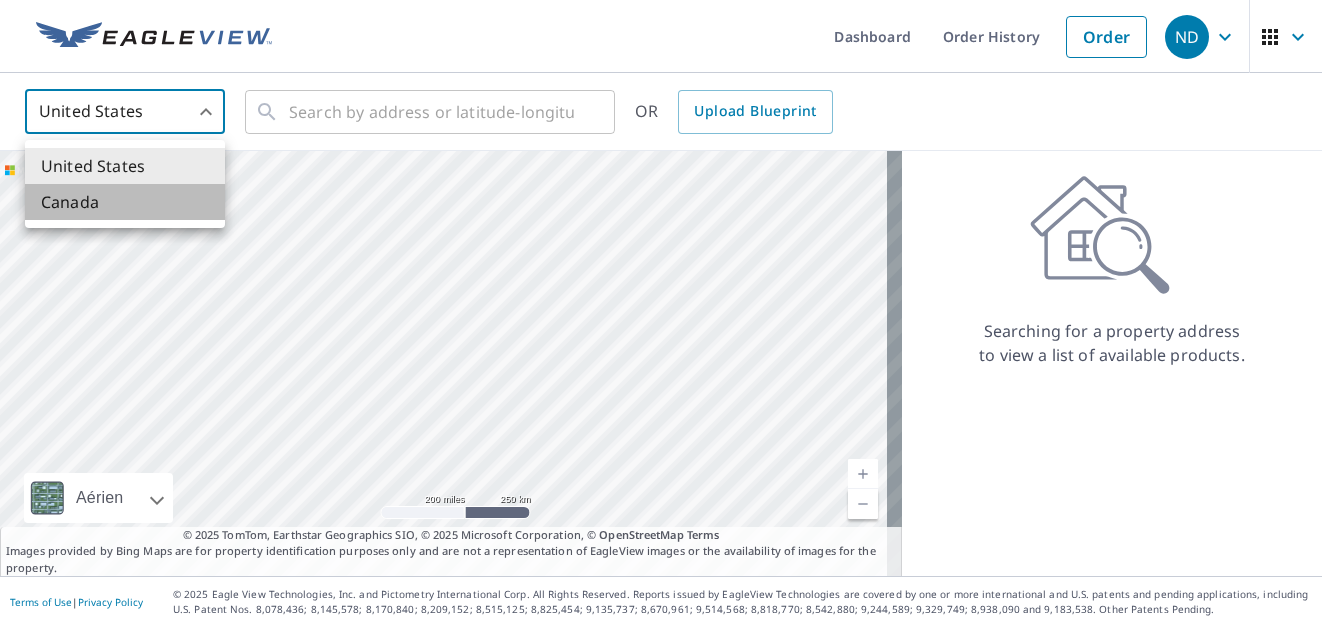 click on "Canada" at bounding box center [125, 202] 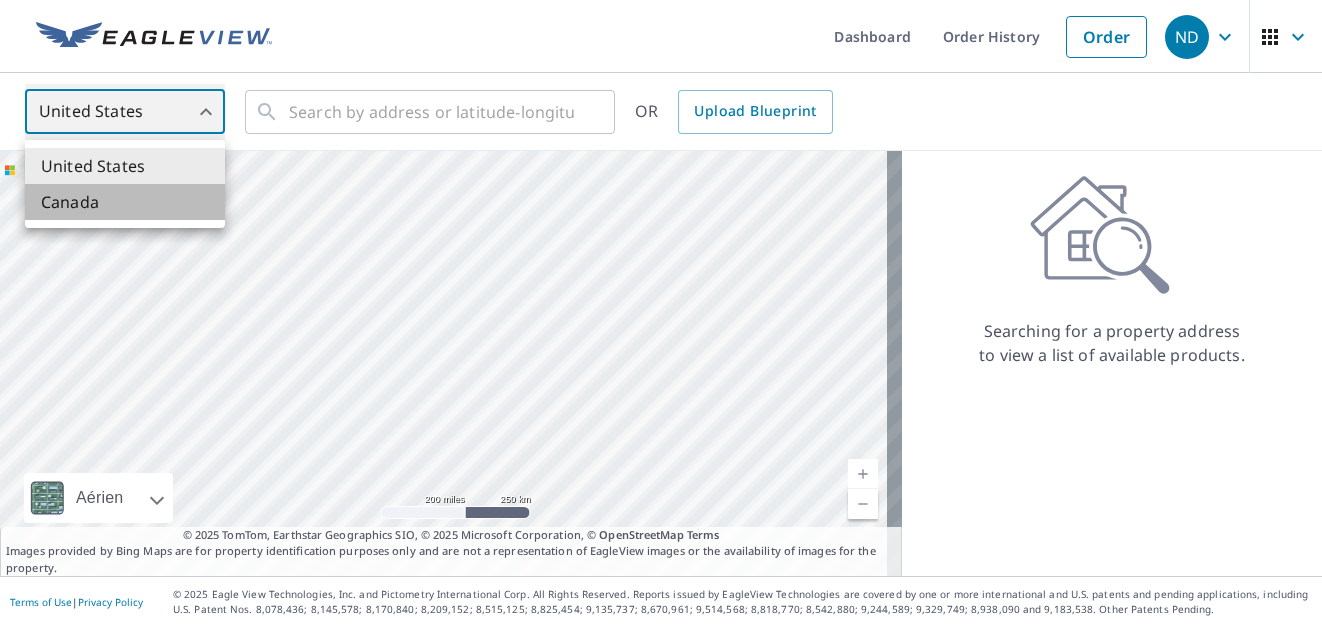 type on "CA" 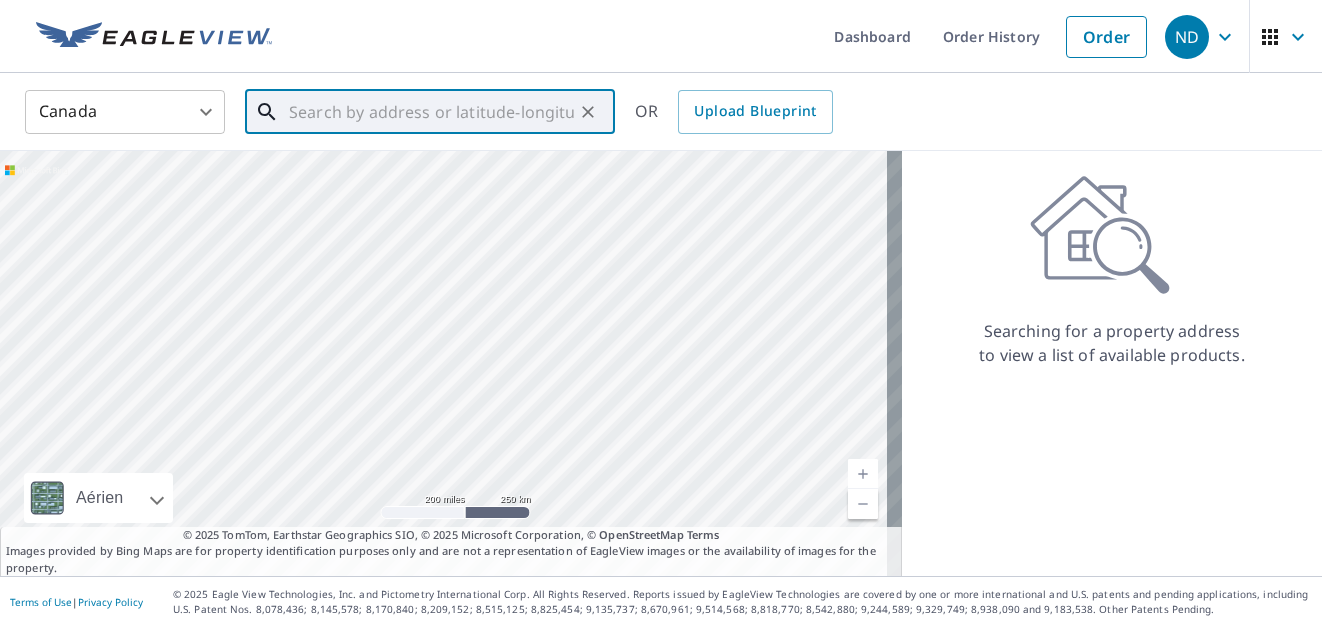 click at bounding box center [431, 112] 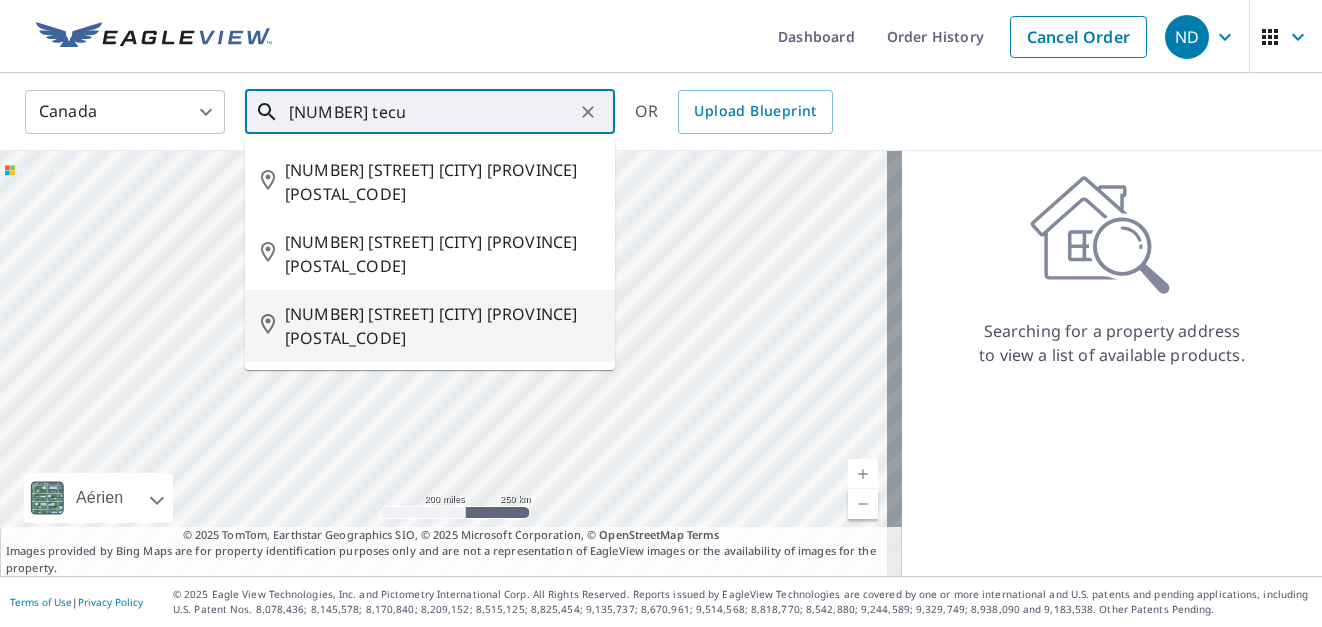 click on "1174 RUE TECUMSEH DOLLARD-DES ORMEAUX QC H9B2Z4" at bounding box center (442, 326) 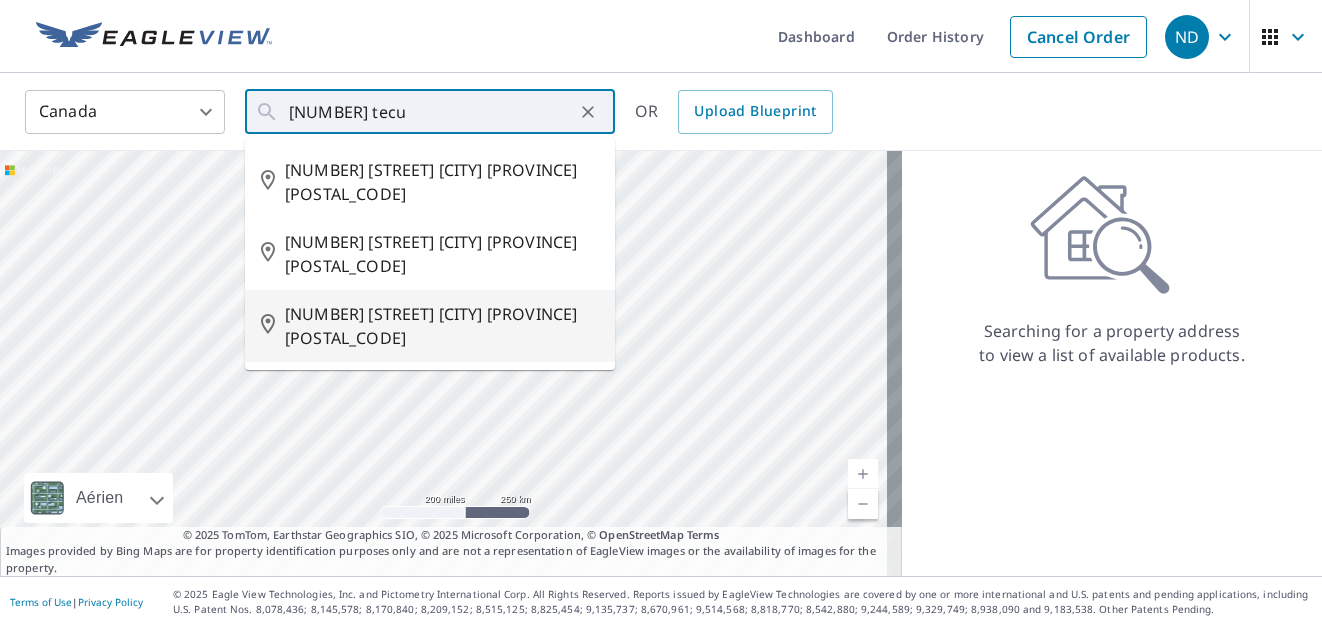 type on "1174 RUE TECUMSEH DOLLARD-DES ORMEAUX QC H9B2Z4" 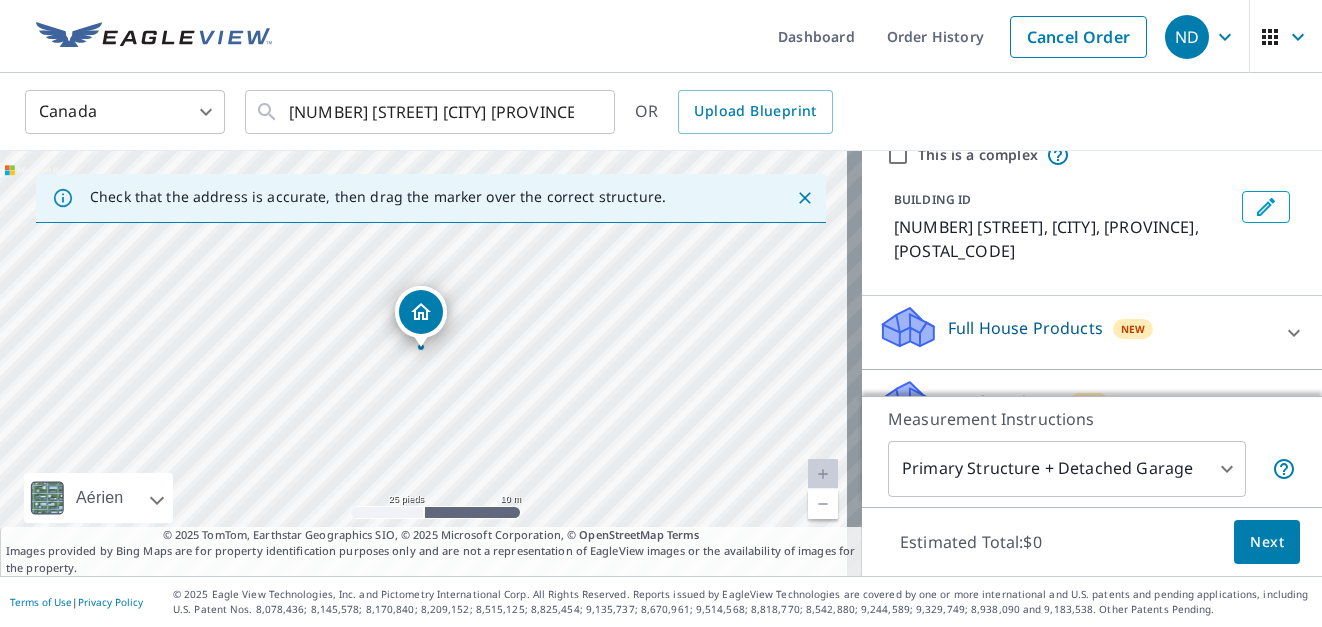 scroll, scrollTop: 182, scrollLeft: 0, axis: vertical 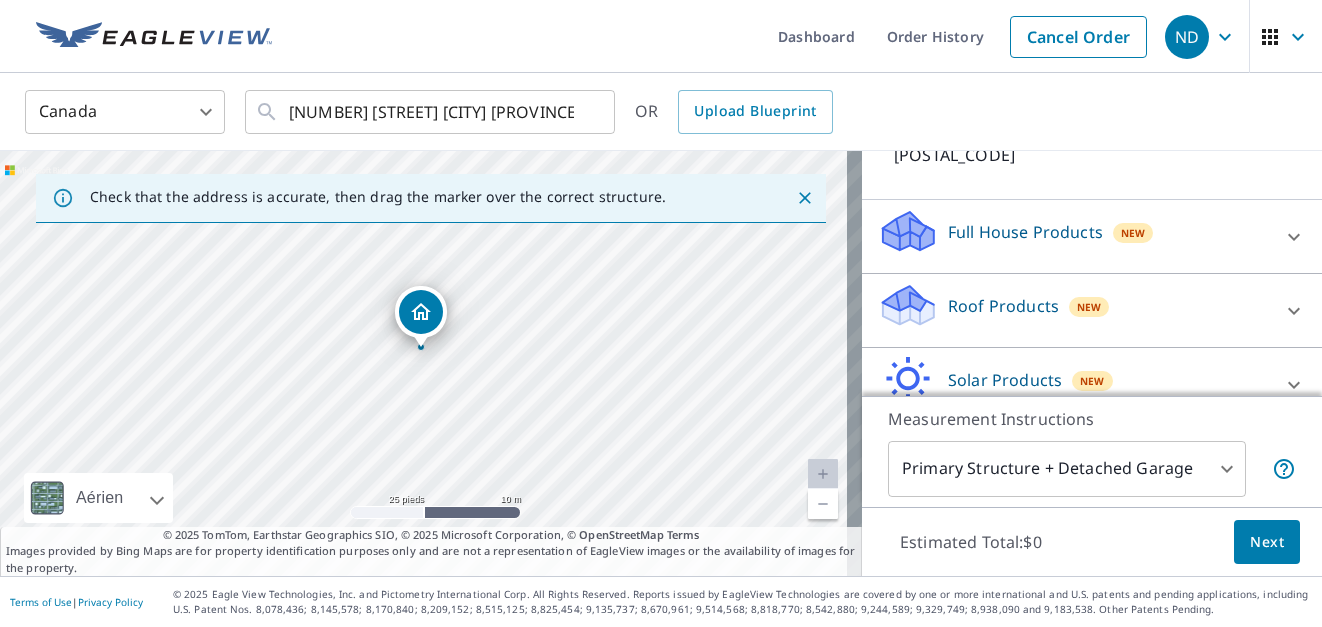 click on "Roof Products" at bounding box center (1003, 306) 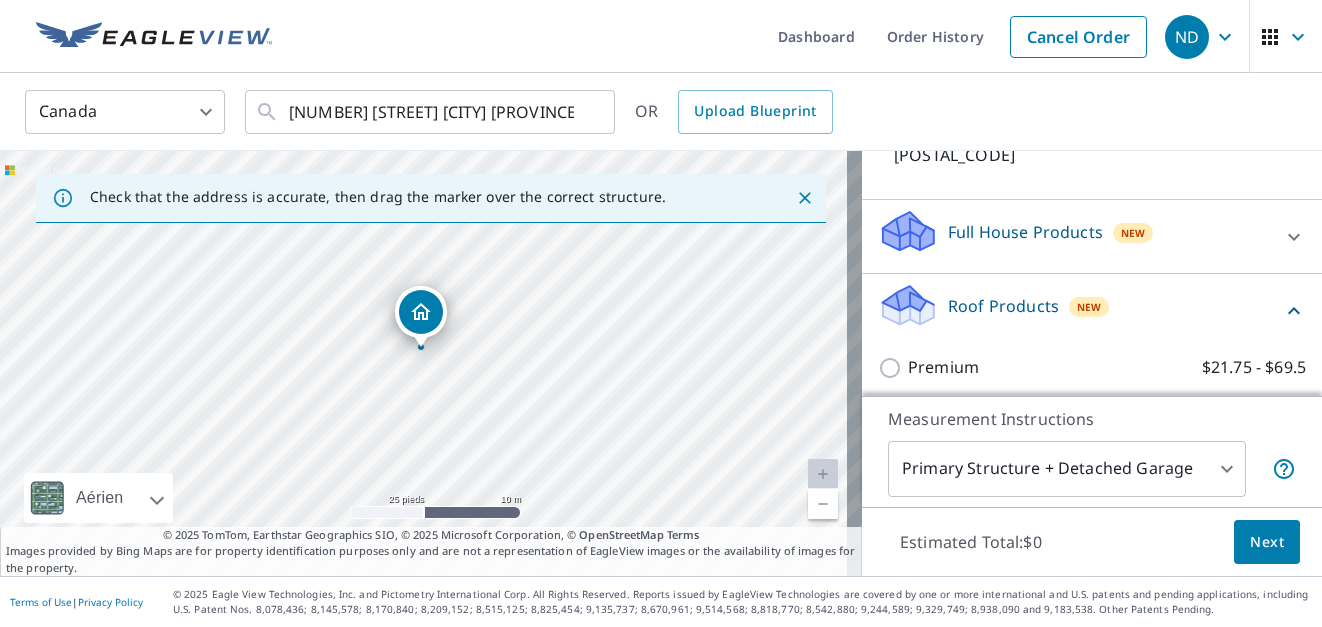 scroll, scrollTop: 282, scrollLeft: 0, axis: vertical 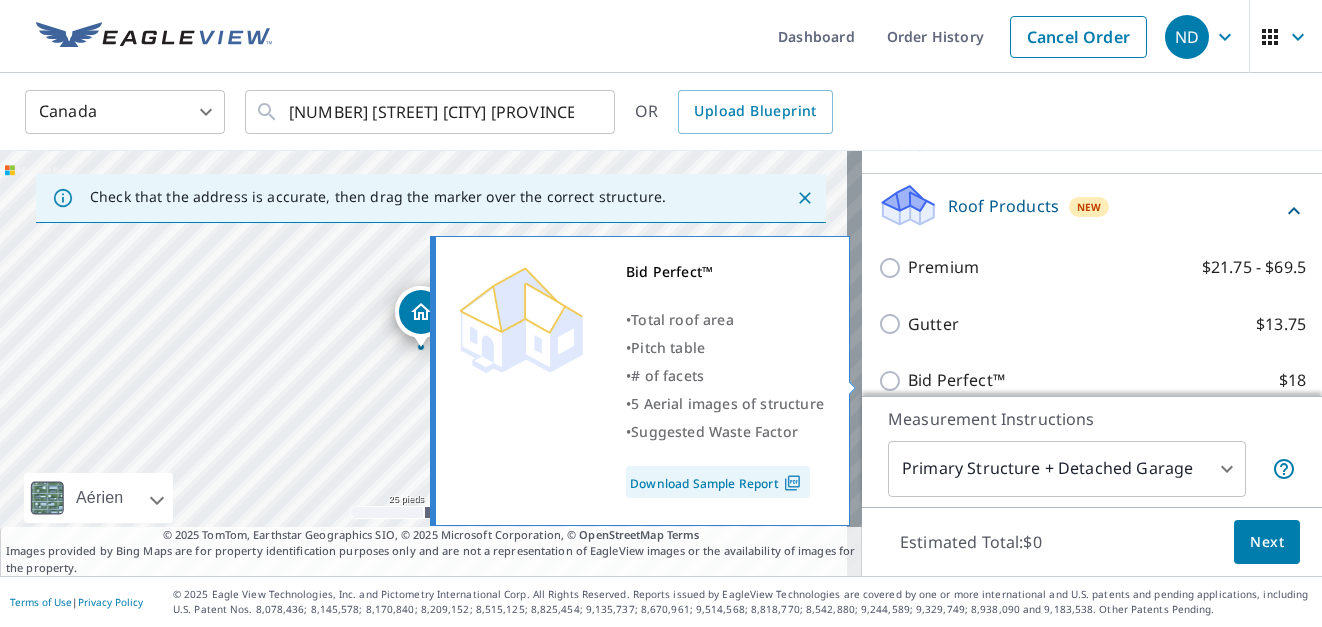 click on "Bid Perfect™ $18" at bounding box center (893, 381) 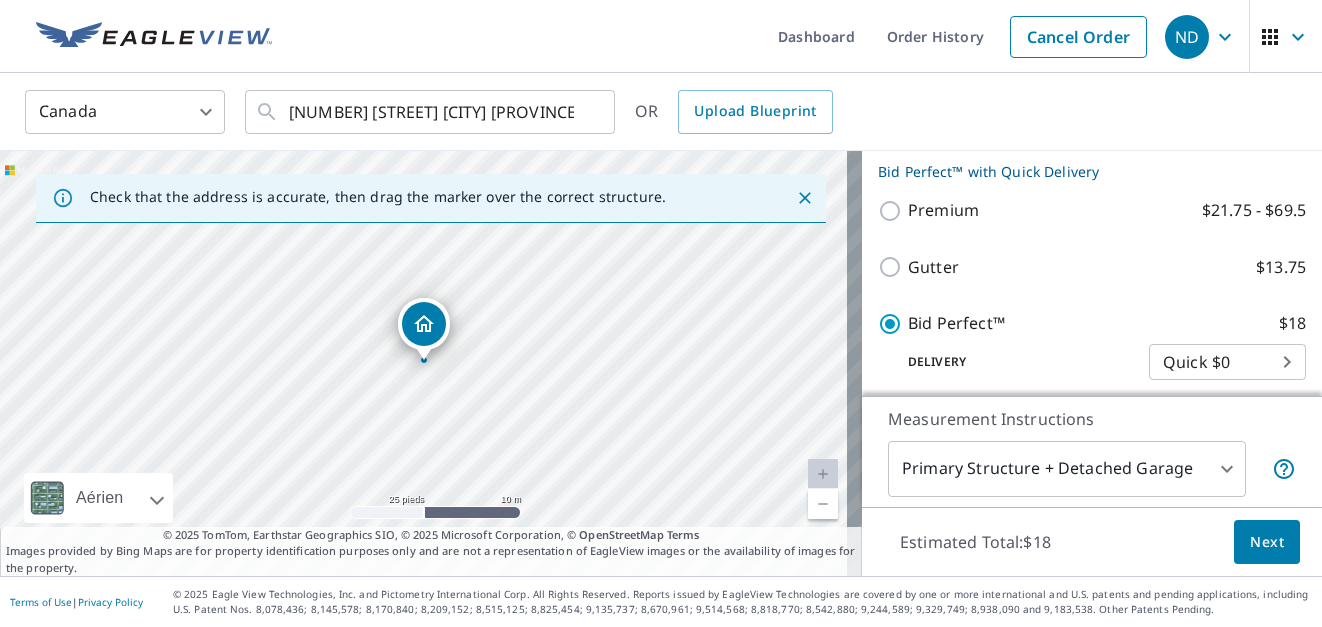 scroll, scrollTop: 382, scrollLeft: 0, axis: vertical 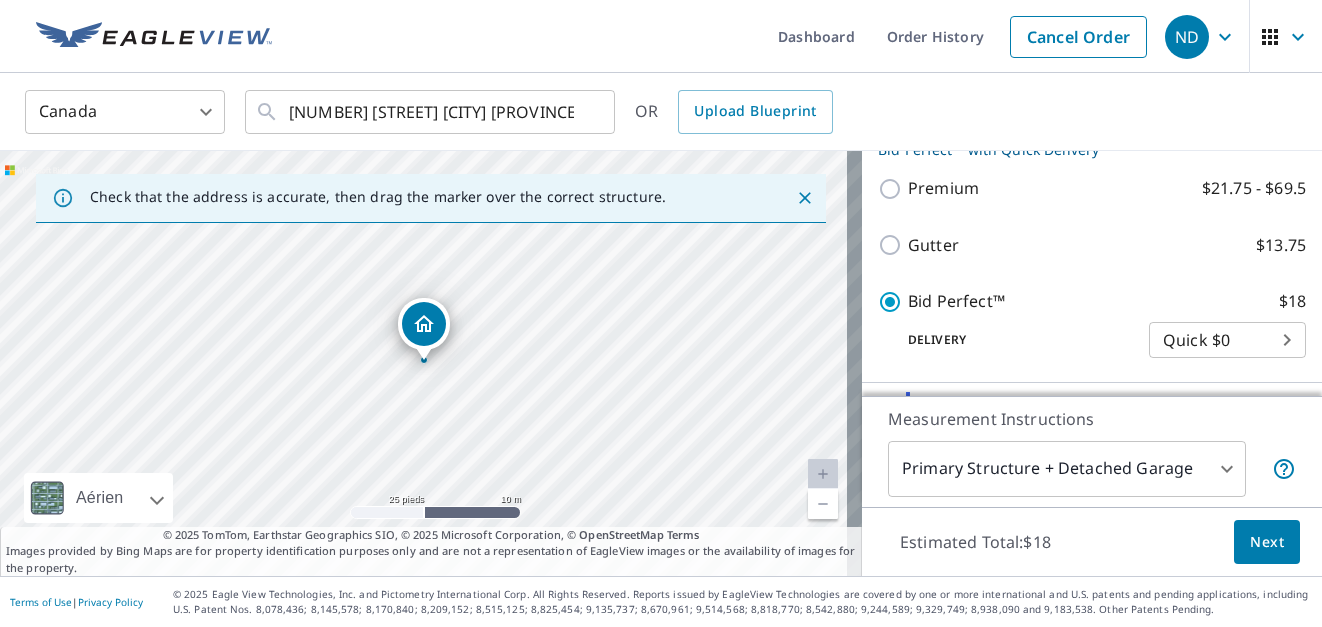 click on "Next" at bounding box center (1267, 542) 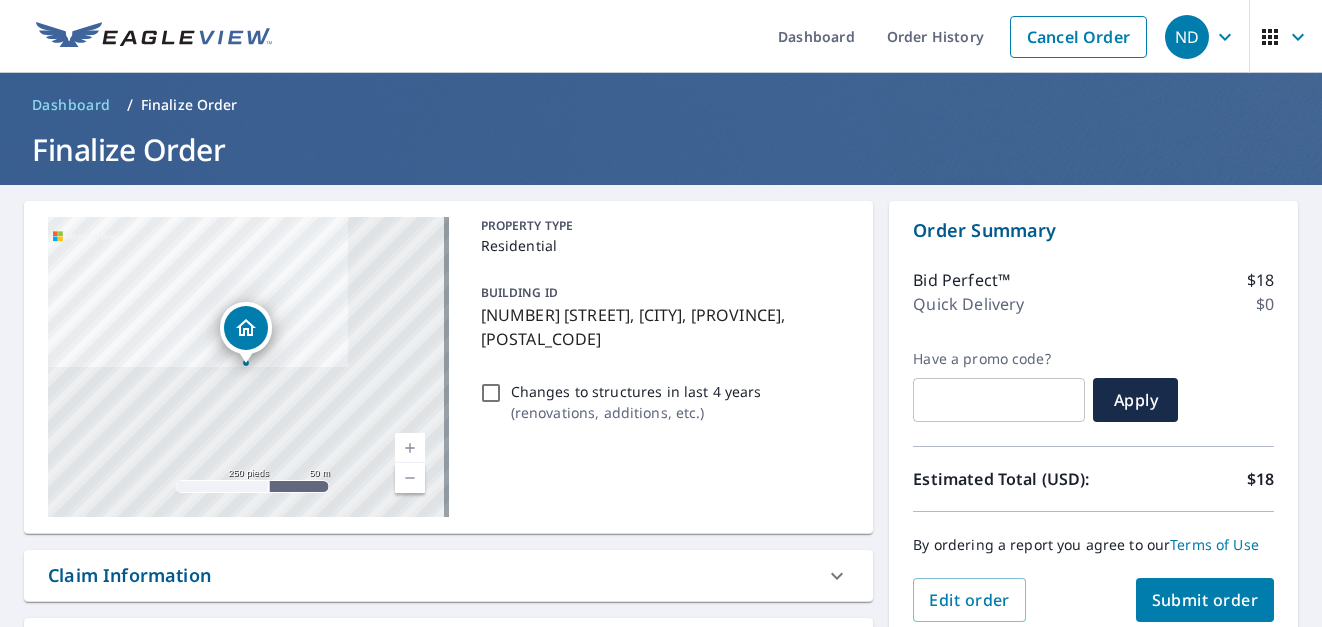 click on "Submit order" at bounding box center (1205, 600) 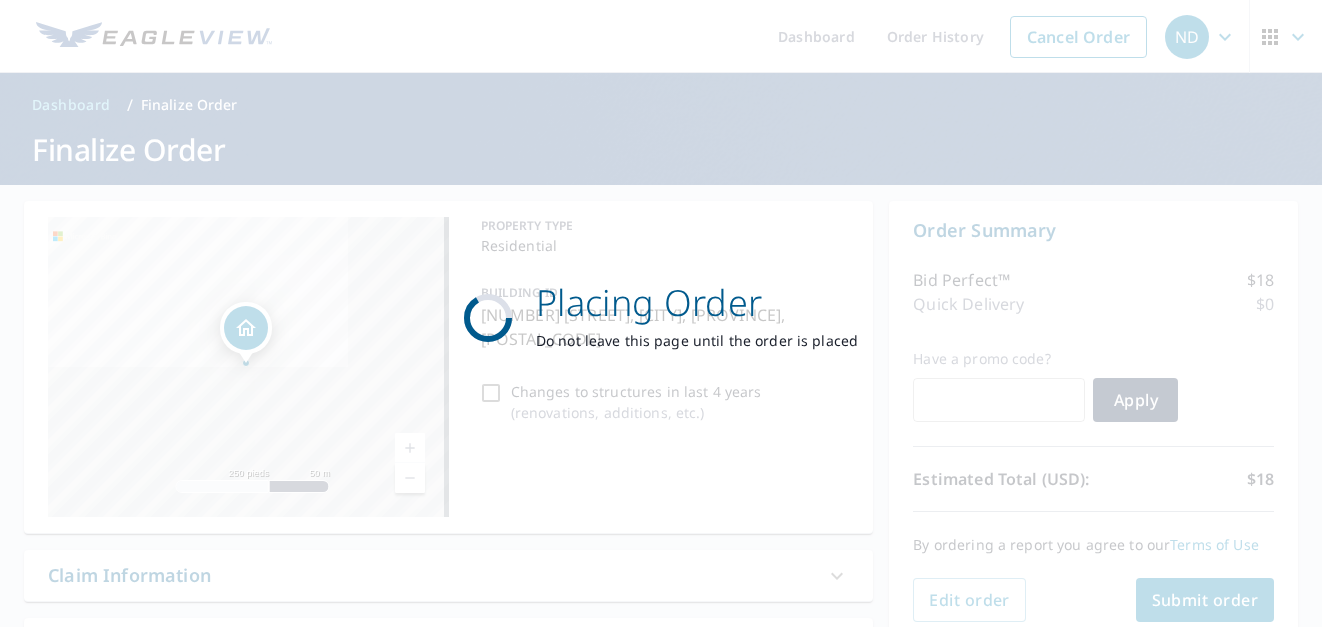 click on "Placing Order Do not leave this page until the order is placed" at bounding box center (661, 313) 